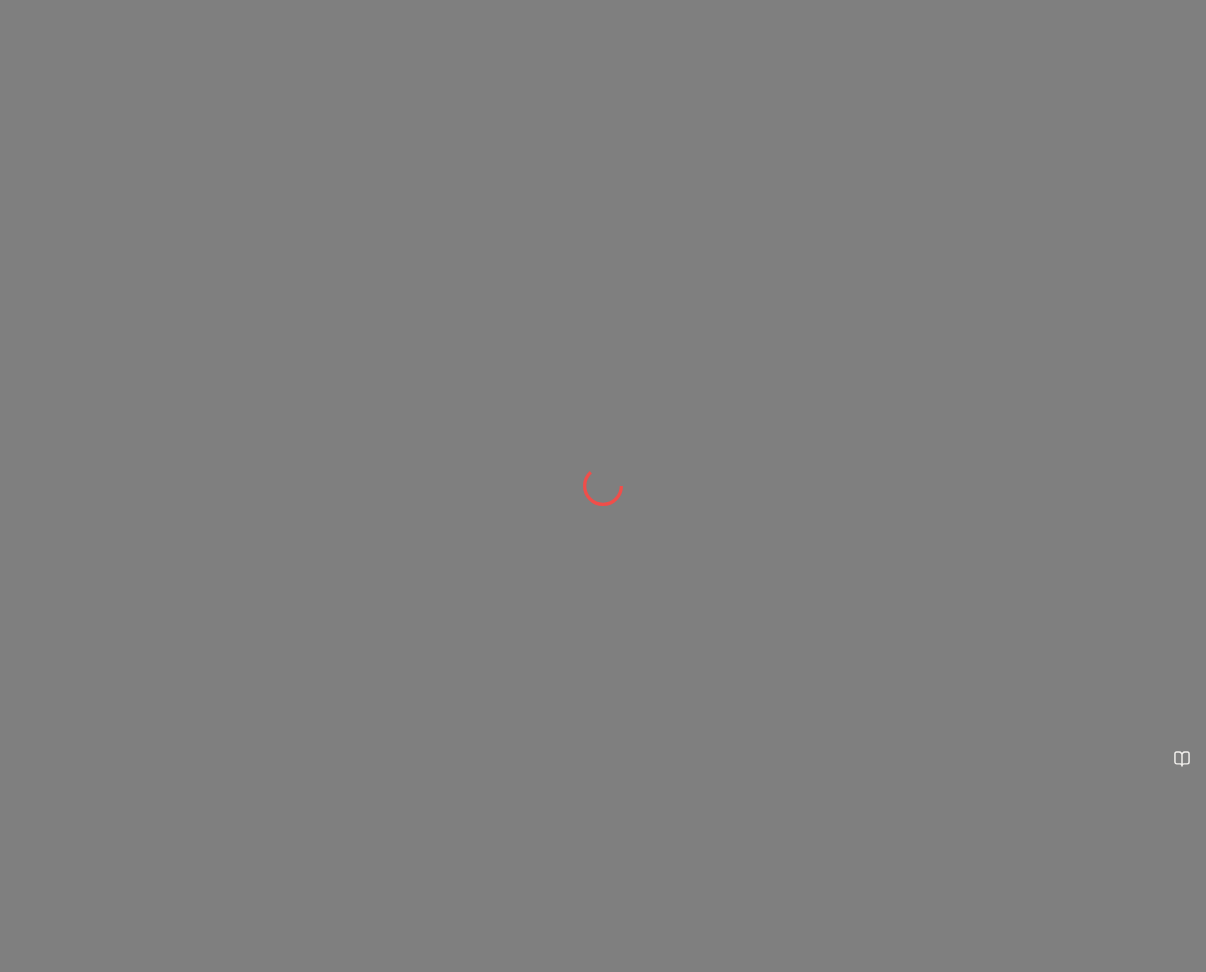 scroll, scrollTop: 0, scrollLeft: 0, axis: both 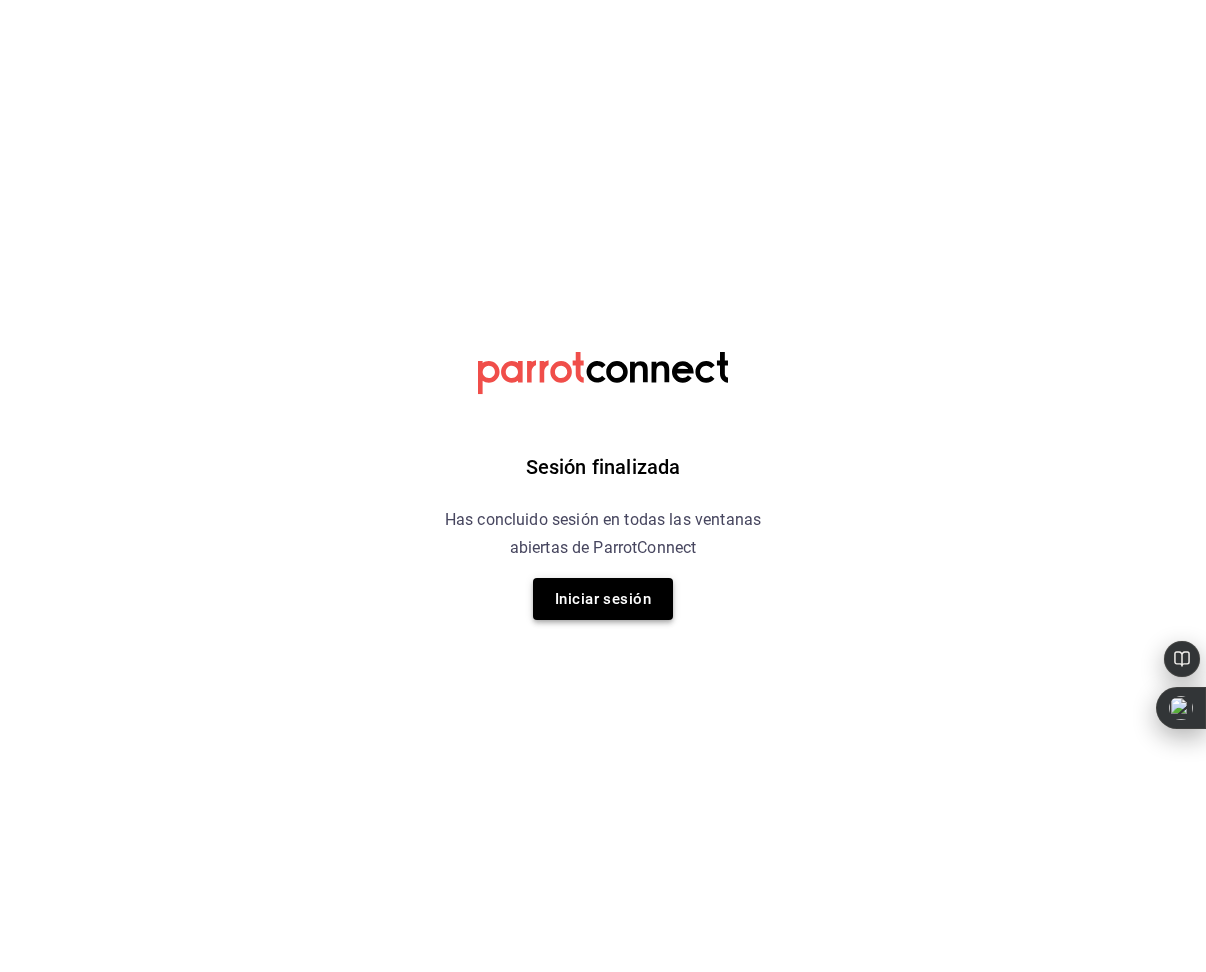 click on "Iniciar sesión" at bounding box center [603, 599] 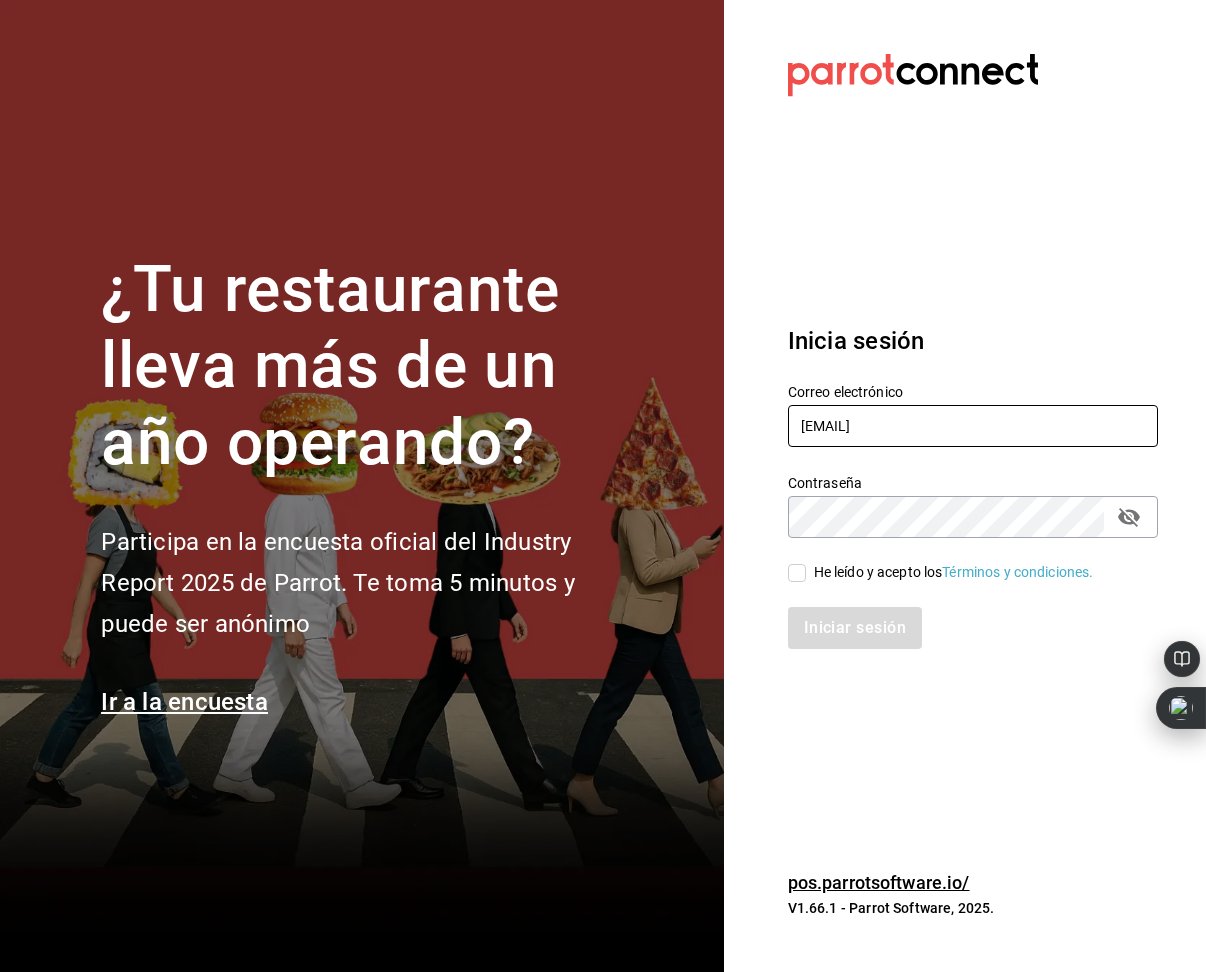 click on "[EMAIL]" at bounding box center [973, 426] 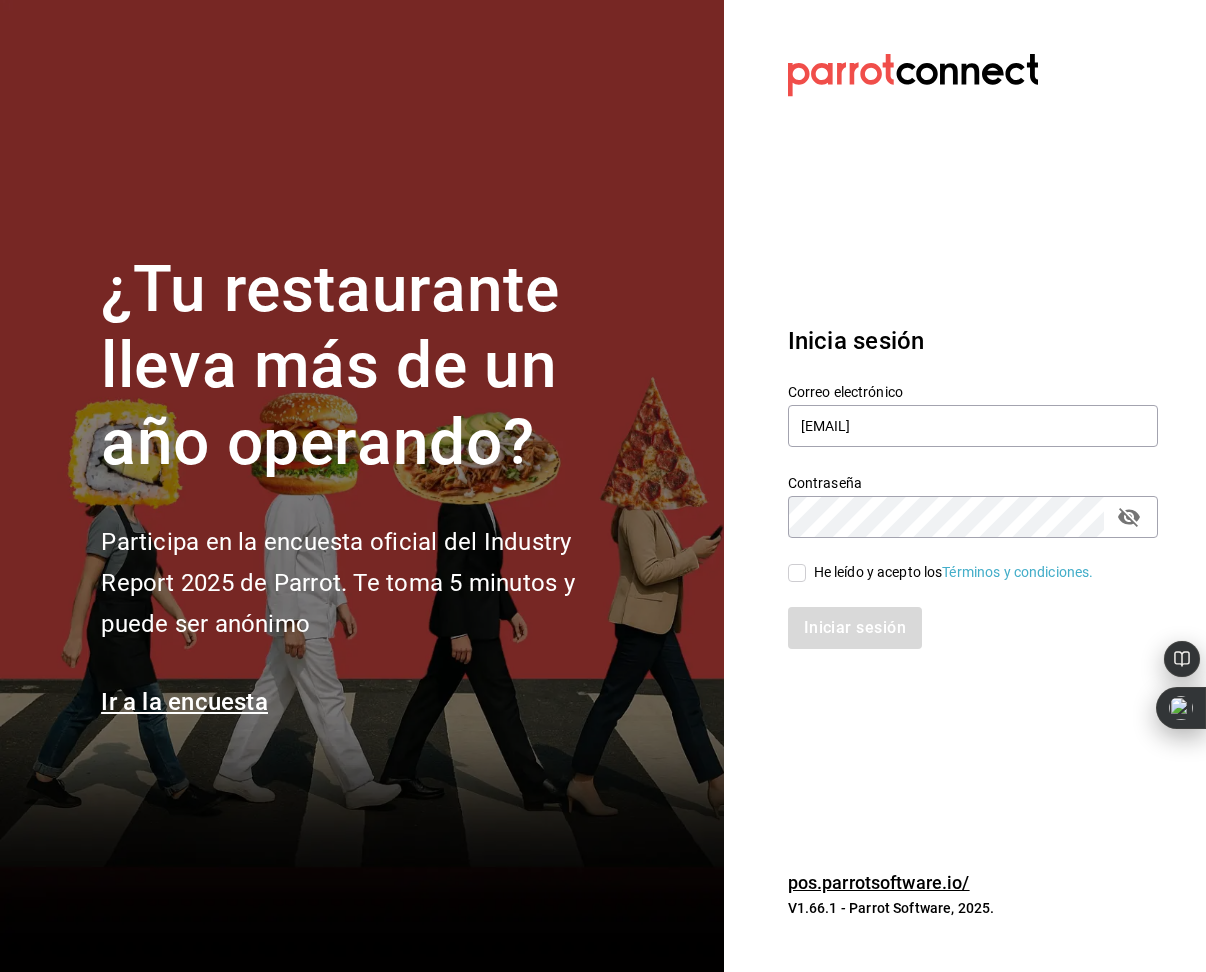 drag, startPoint x: 794, startPoint y: 569, endPoint x: 854, endPoint y: 624, distance: 81.394104 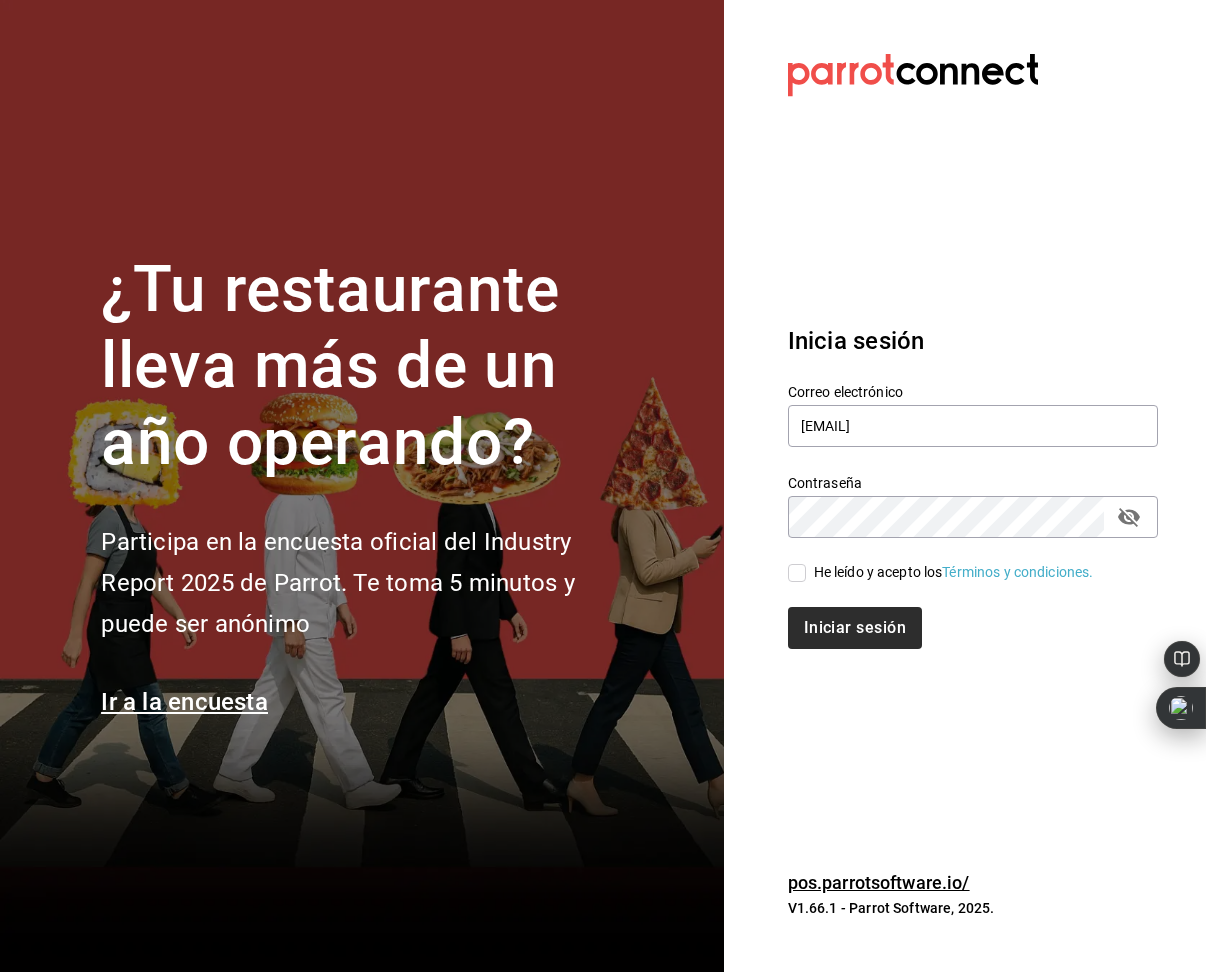 click on "He leído y acepto los  Términos y condiciones." at bounding box center (797, 573) 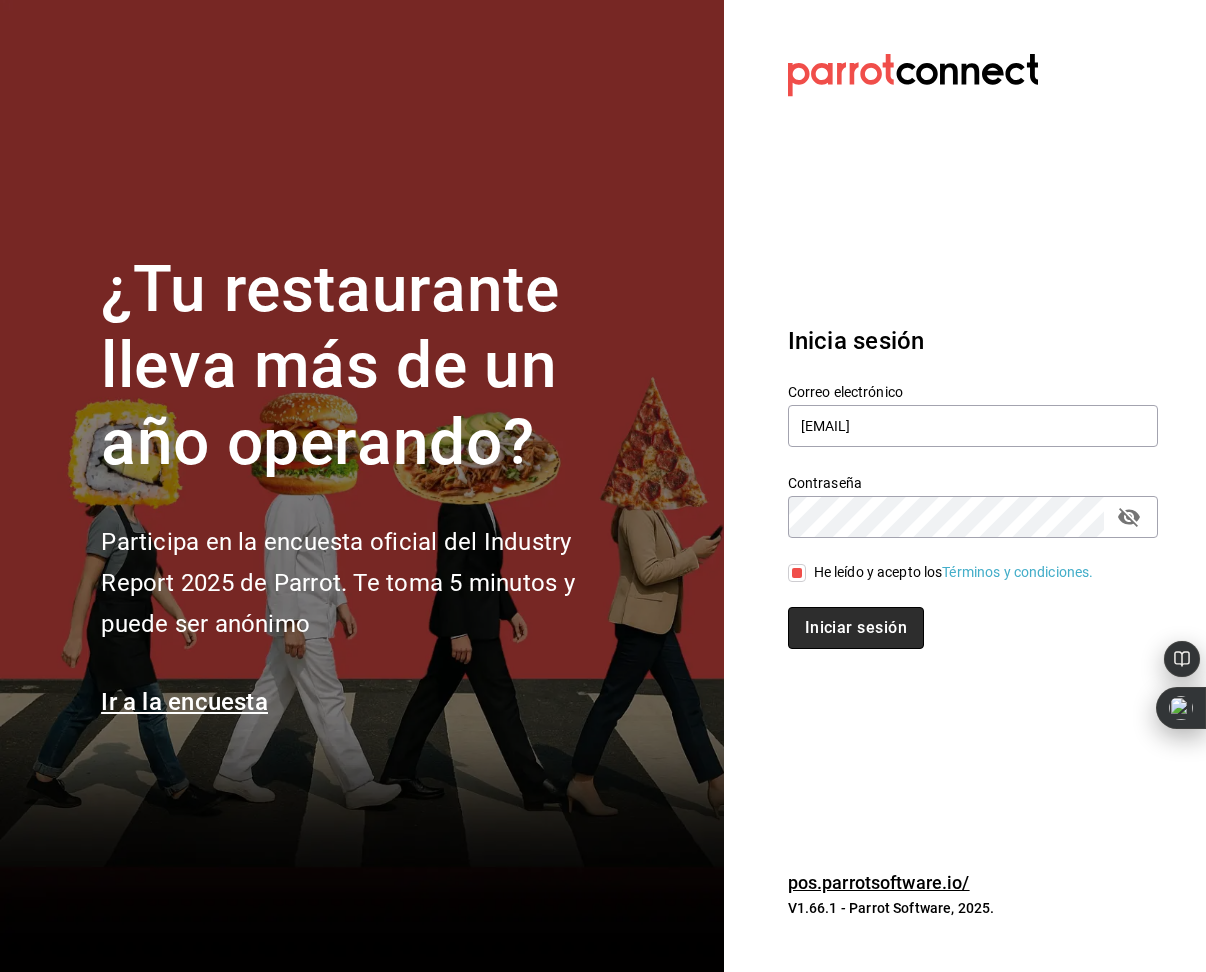 click on "Iniciar sesión" at bounding box center [856, 628] 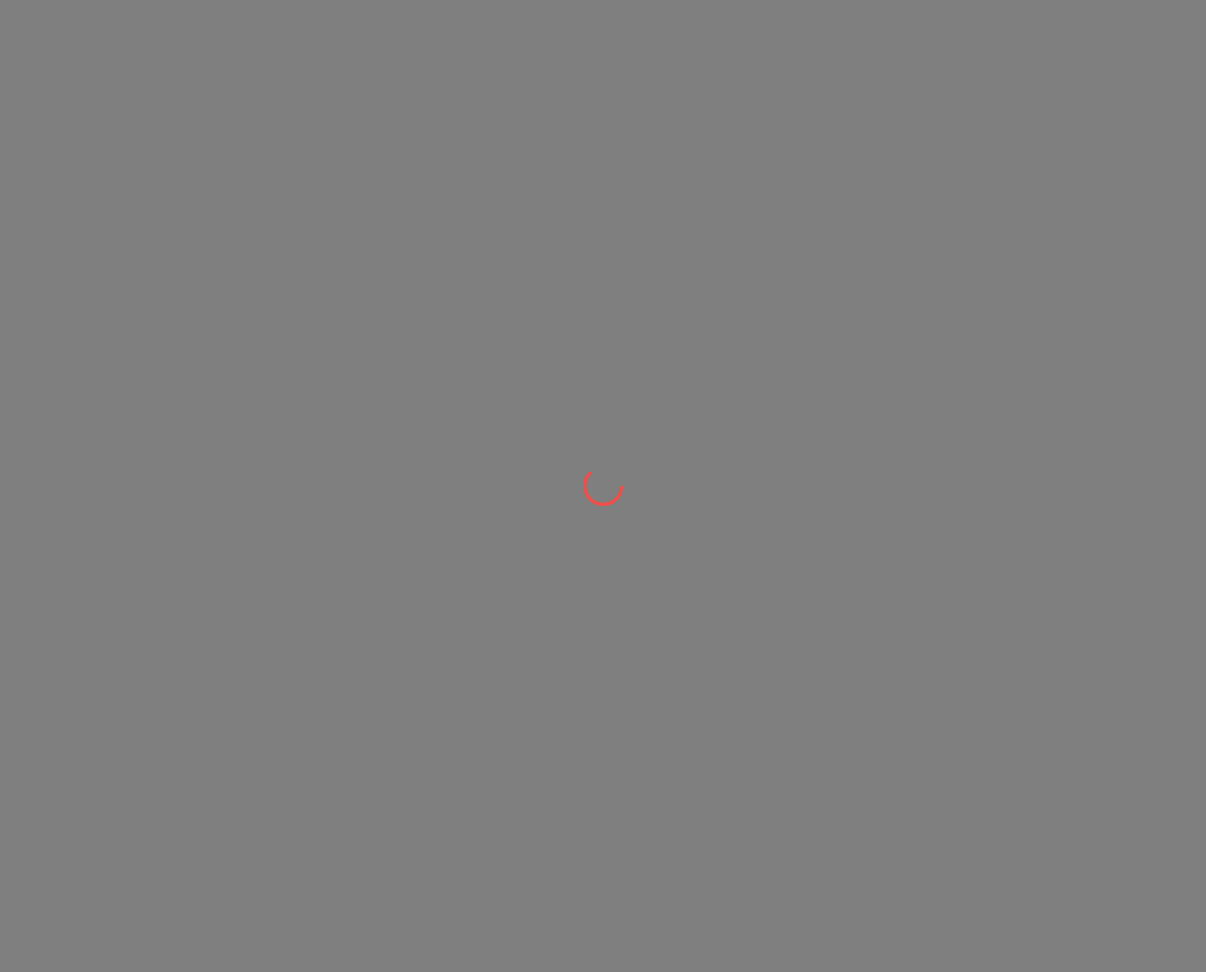 scroll, scrollTop: 0, scrollLeft: 0, axis: both 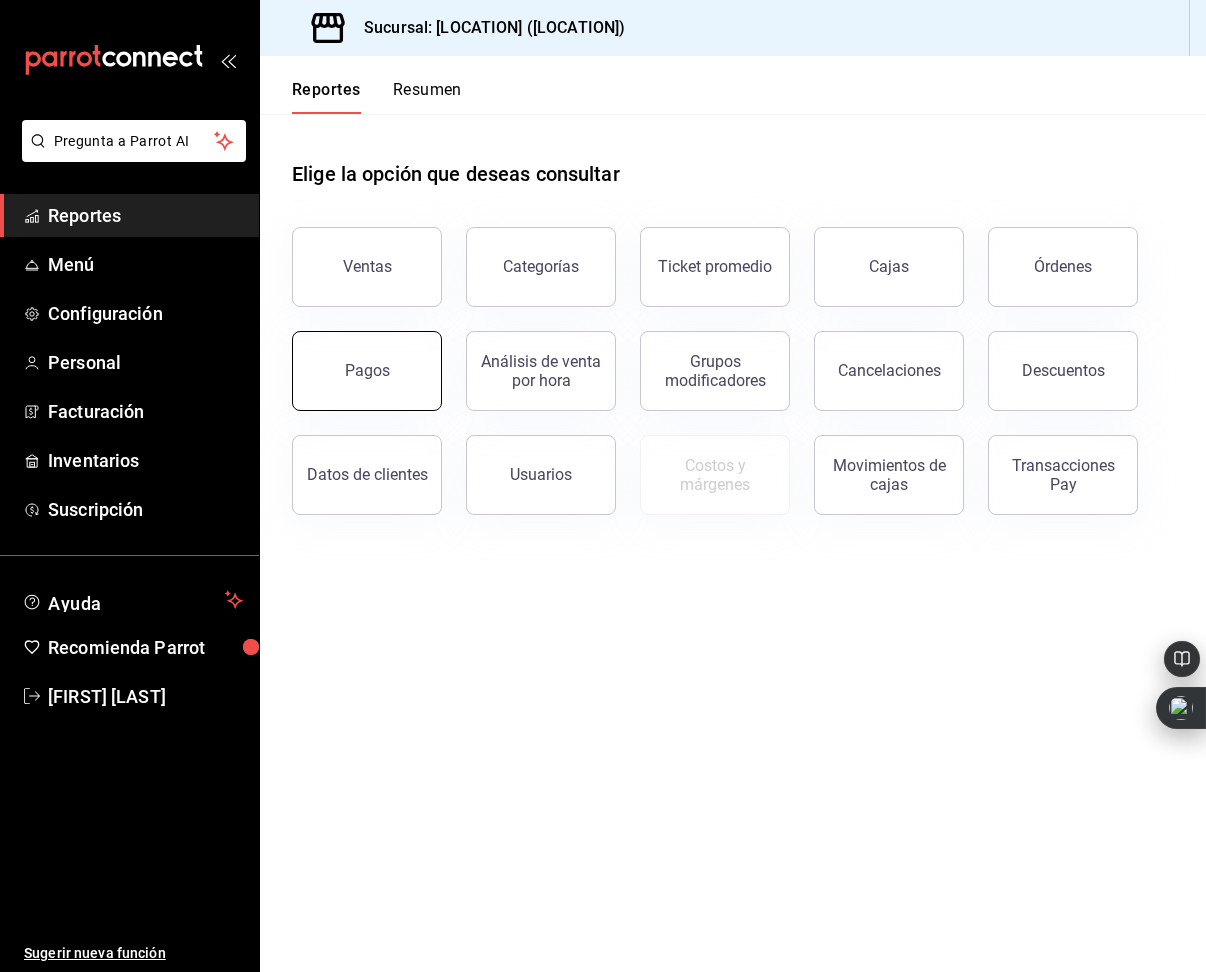 click on "Pagos" at bounding box center (367, 371) 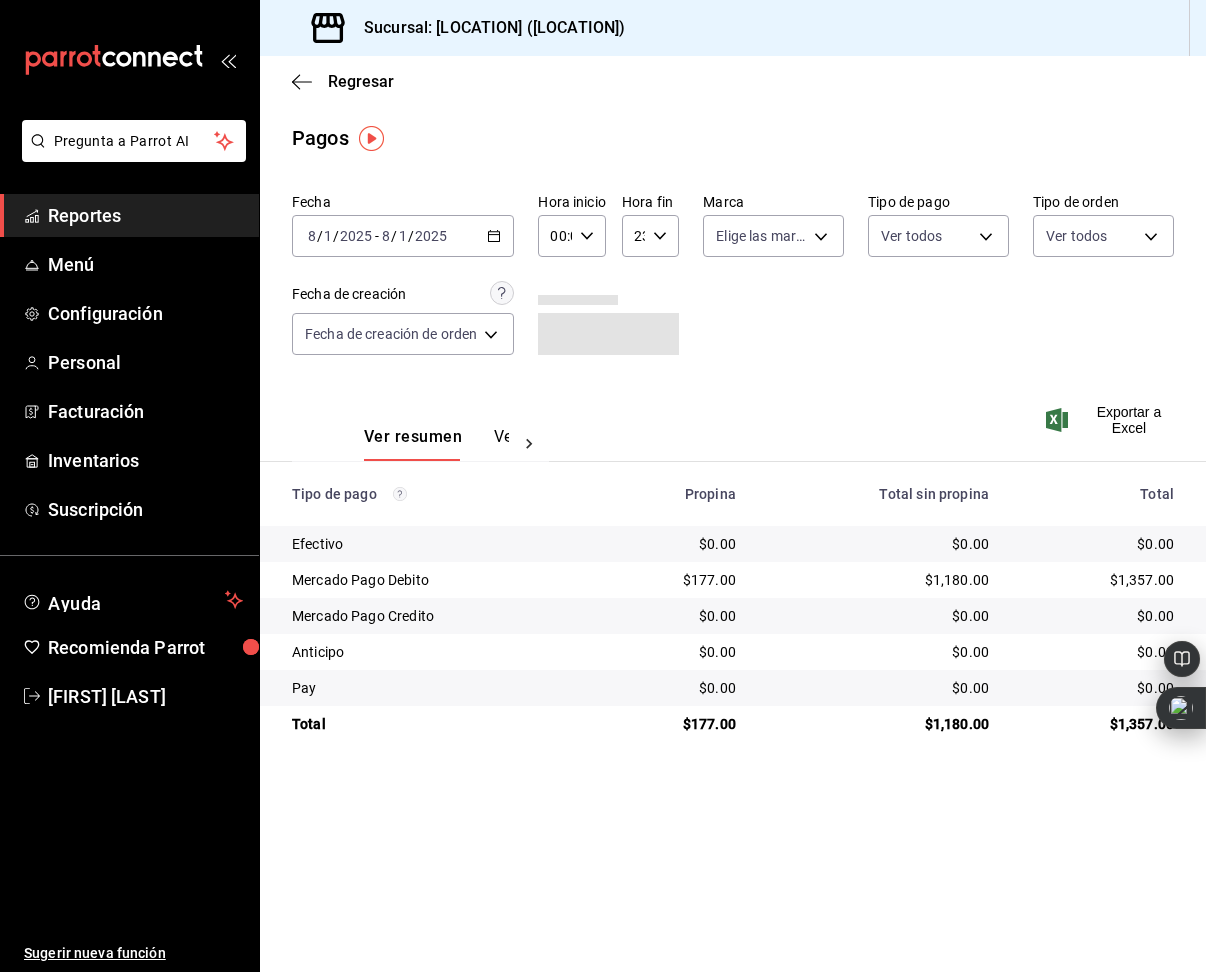 click on "/" at bounding box center [411, 236] 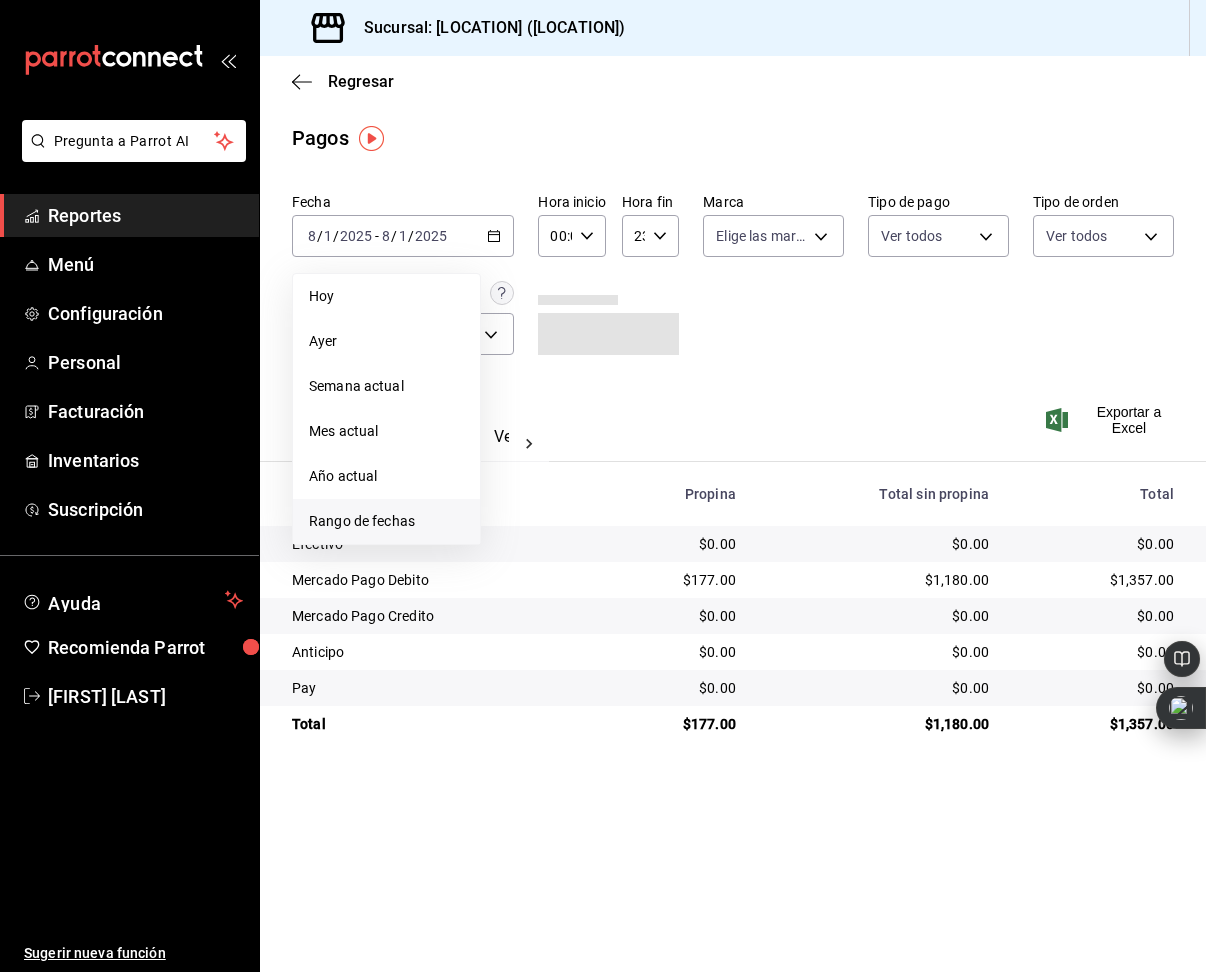click on "Rango de fechas" at bounding box center (386, 521) 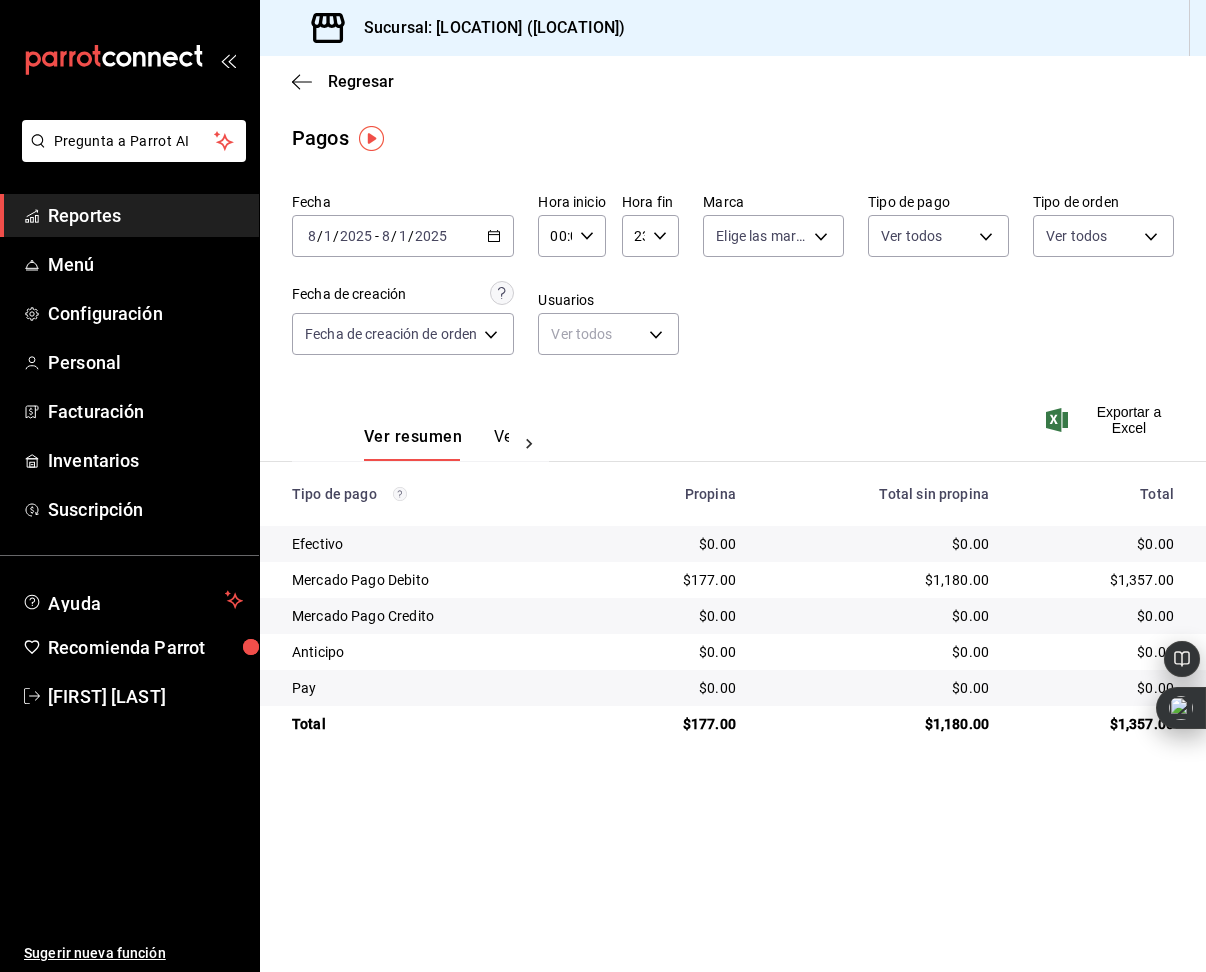 click on "2025" at bounding box center (431, 236) 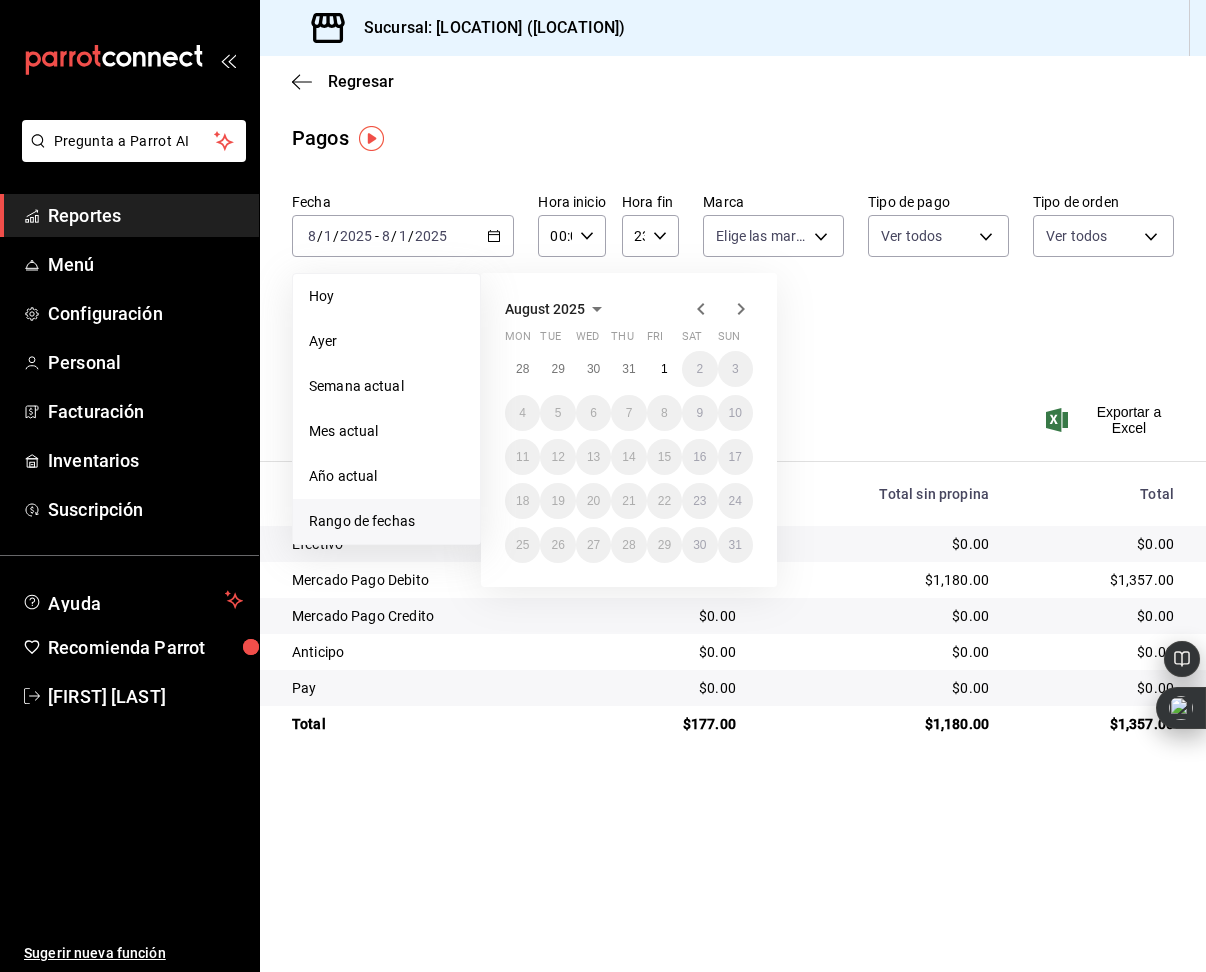 click 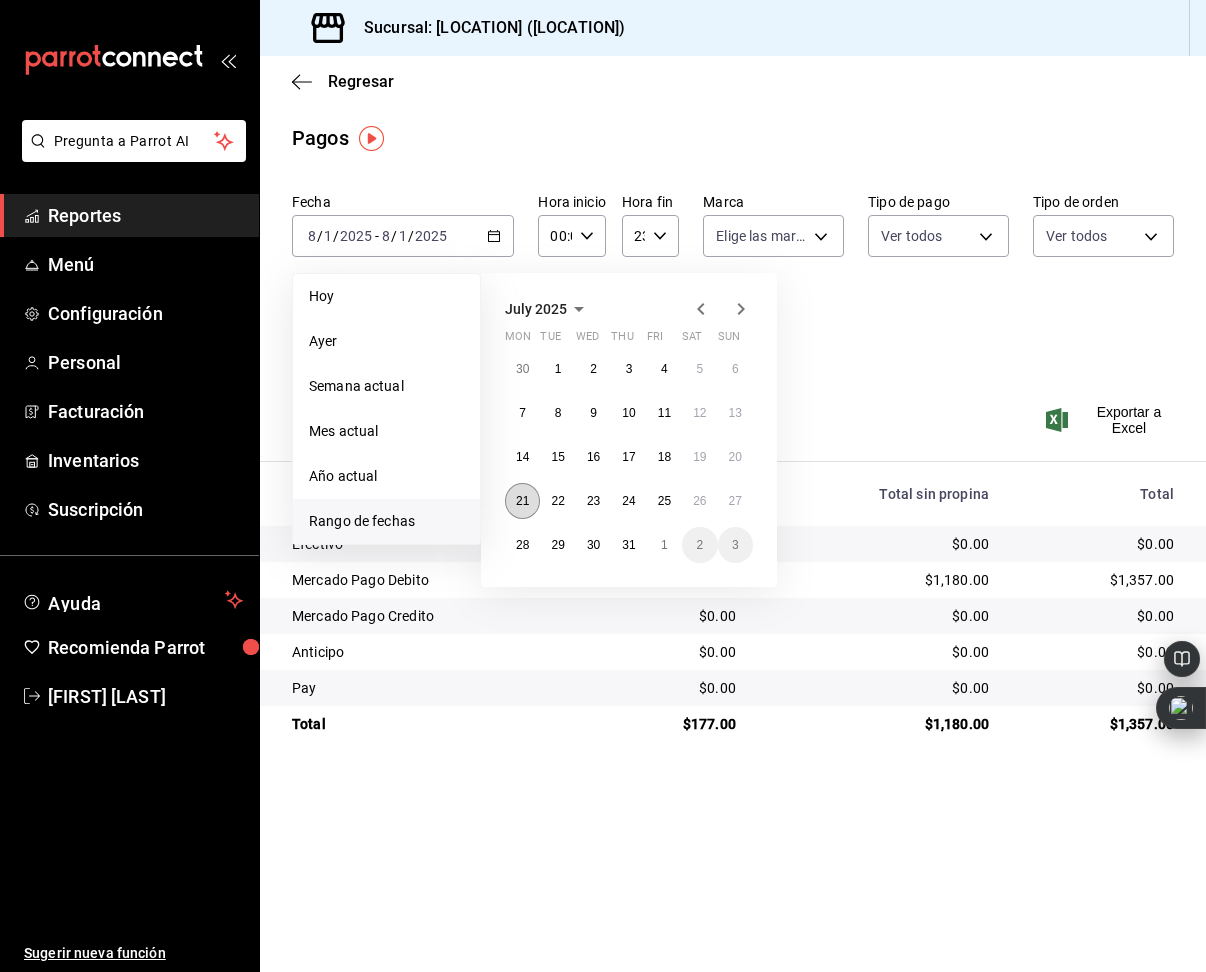 click on "21" at bounding box center (522, 501) 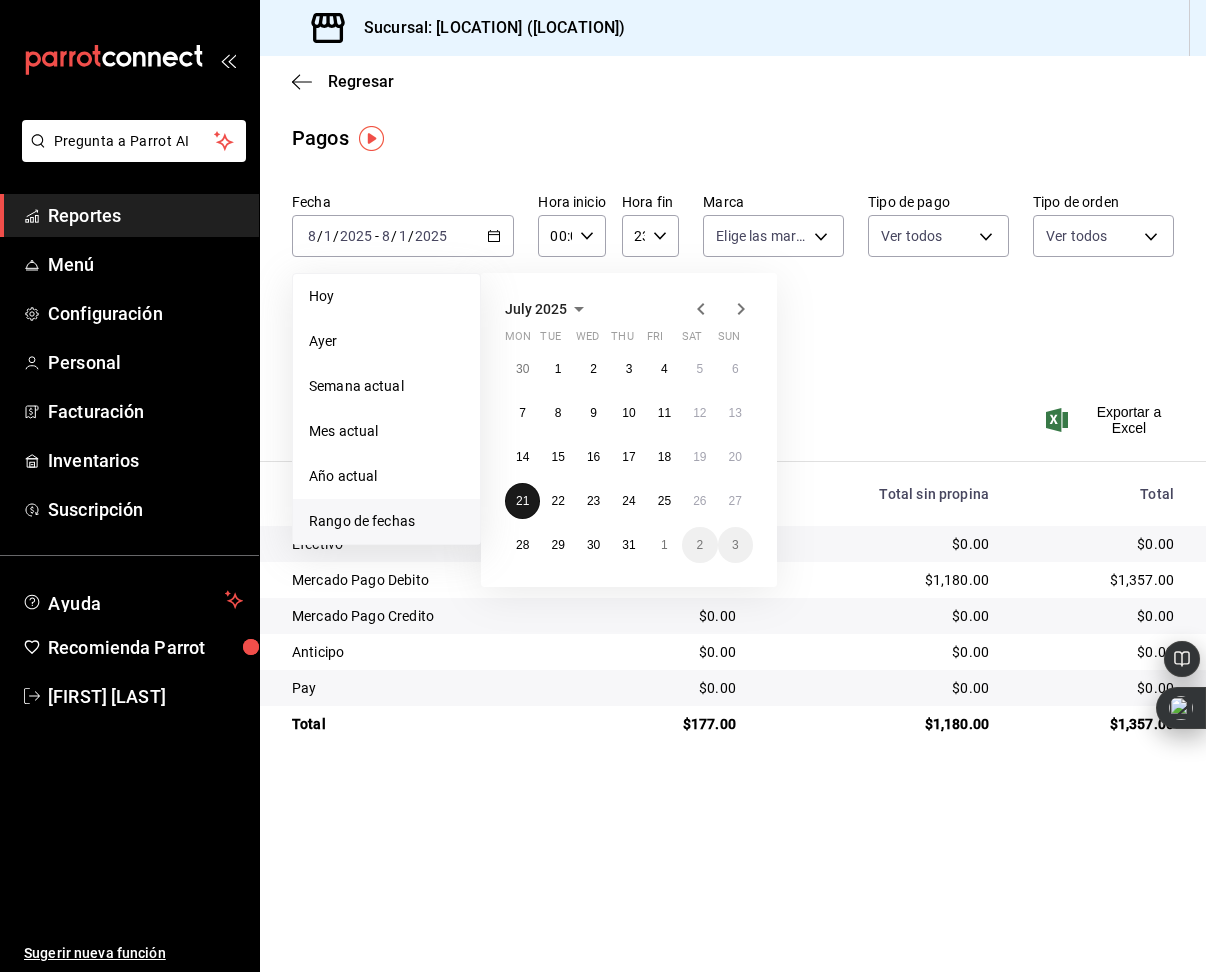 click on "21" at bounding box center (522, 501) 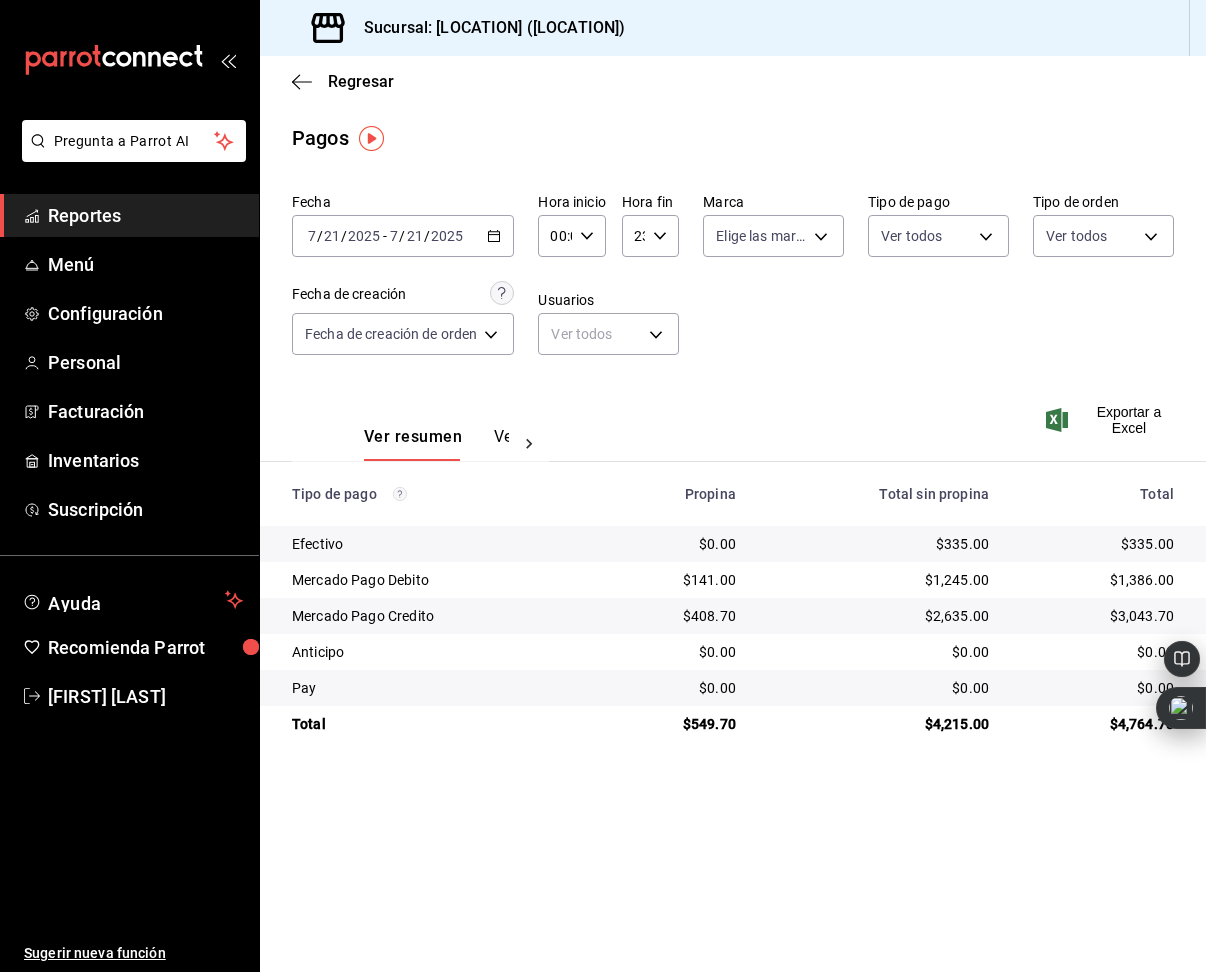 click on "/" at bounding box center [427, 236] 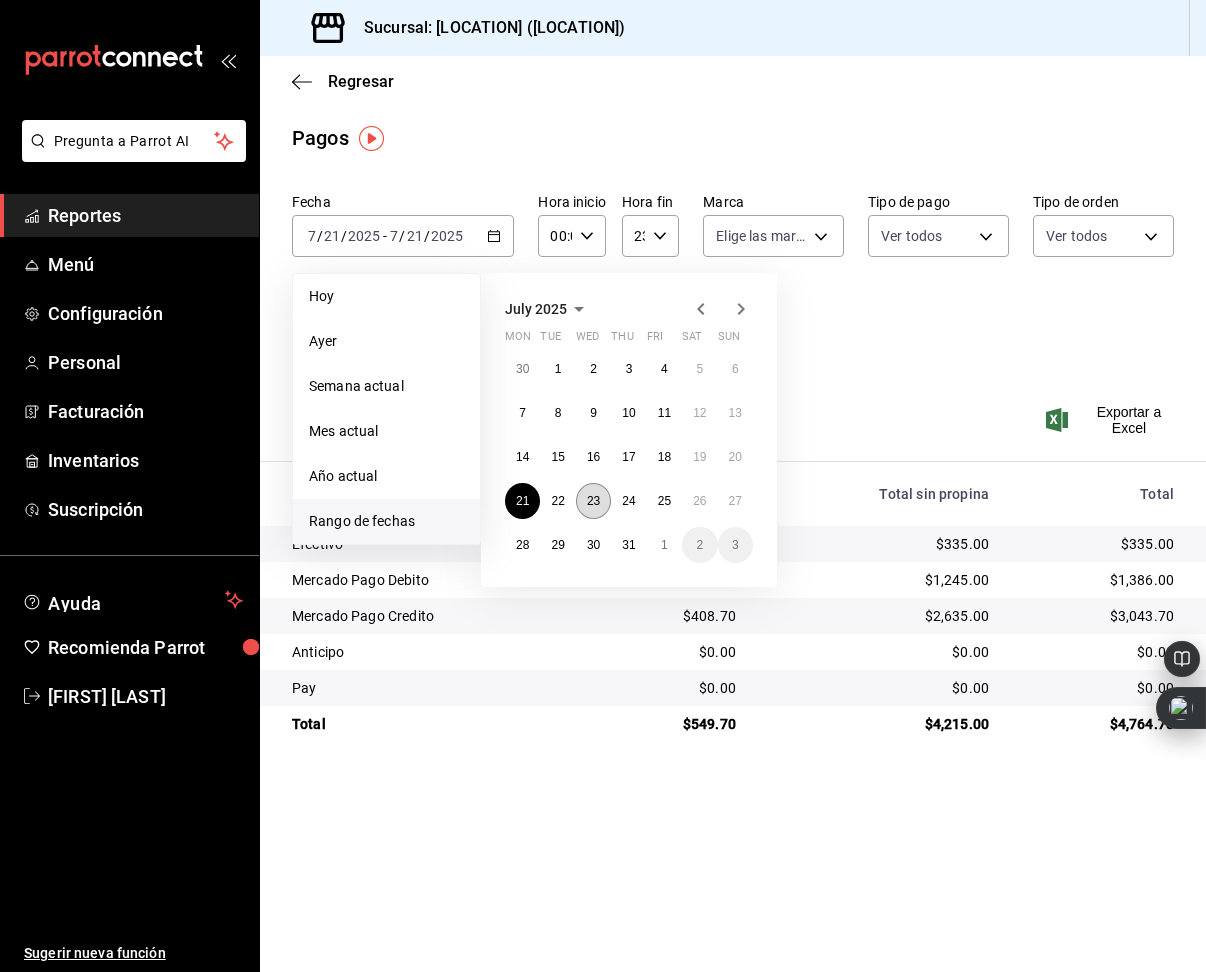 click on "23" at bounding box center [593, 501] 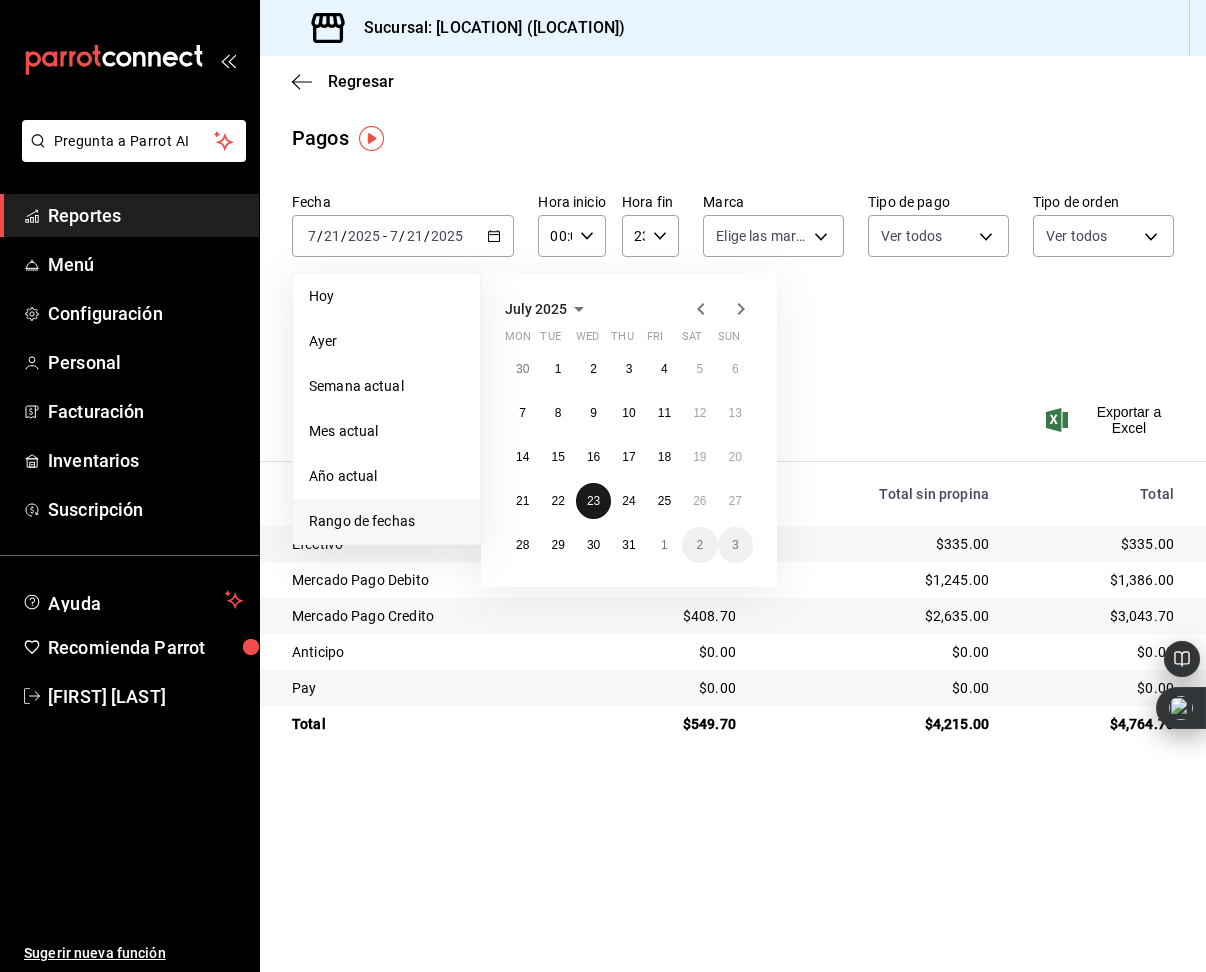 click on "23" at bounding box center [593, 501] 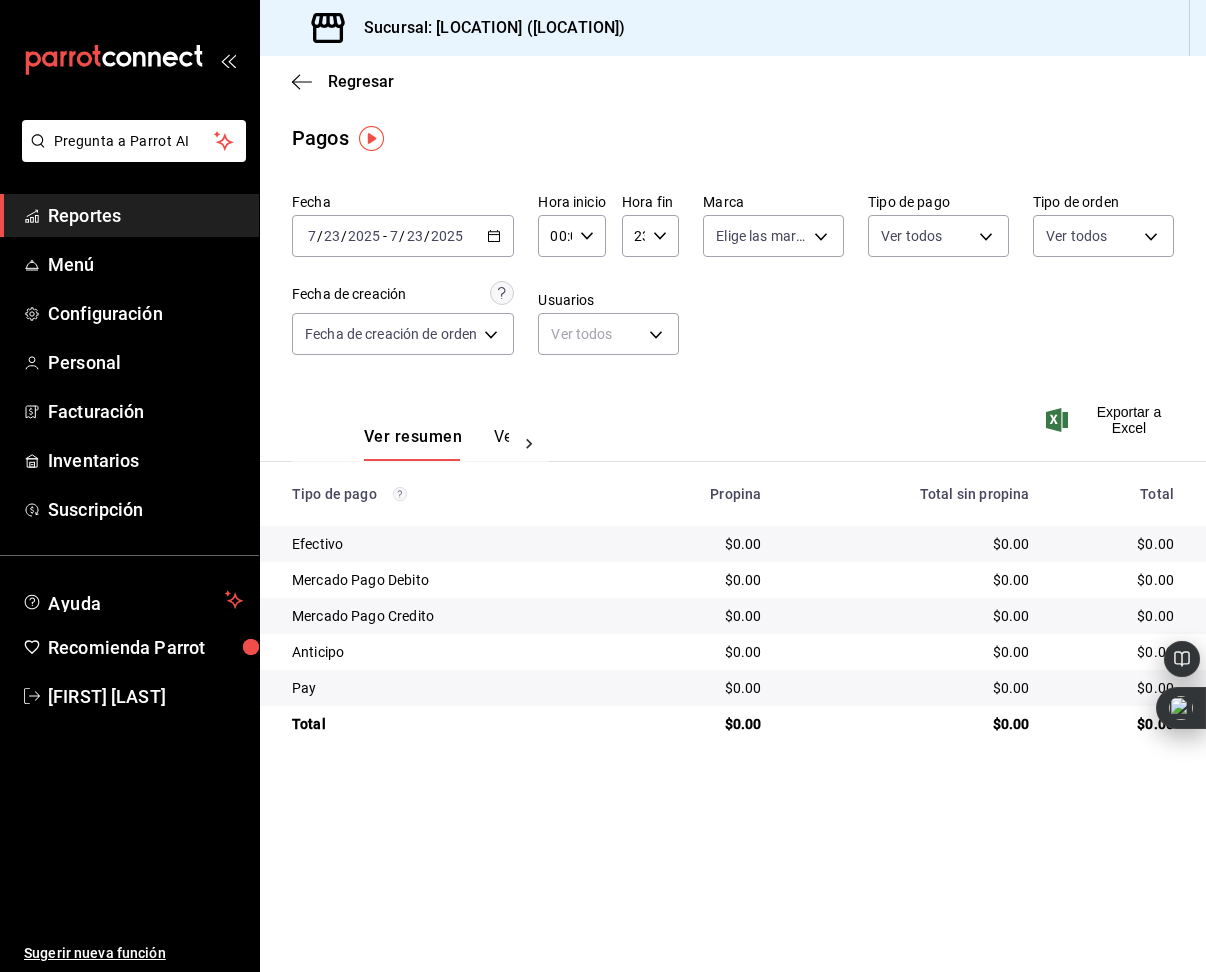 click on "2025-07-23 7 / 23 / 2025 - 2025-07-23 7 / 23 / 2025" at bounding box center (403, 236) 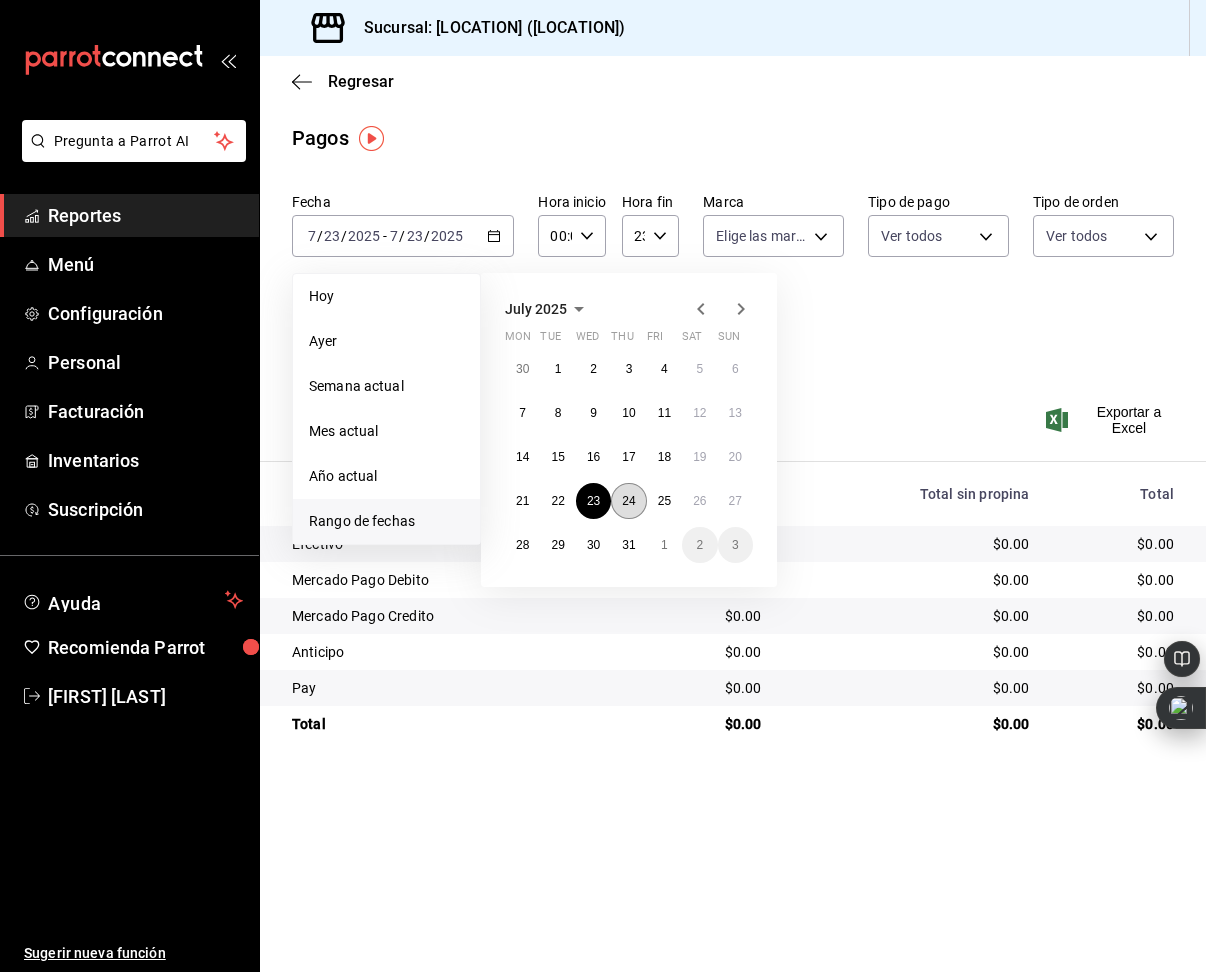 click on "24" at bounding box center [628, 501] 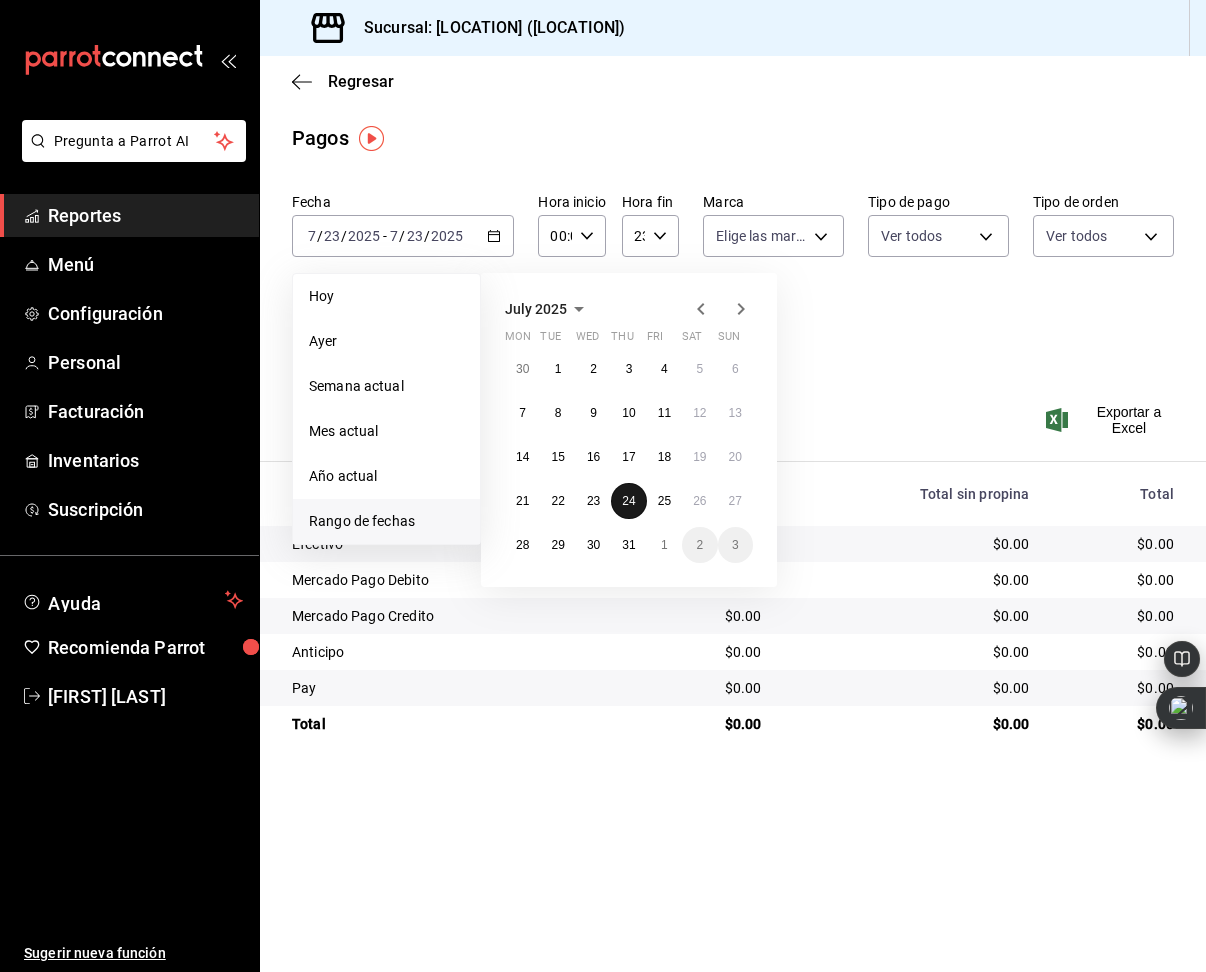 click on "24" at bounding box center [628, 501] 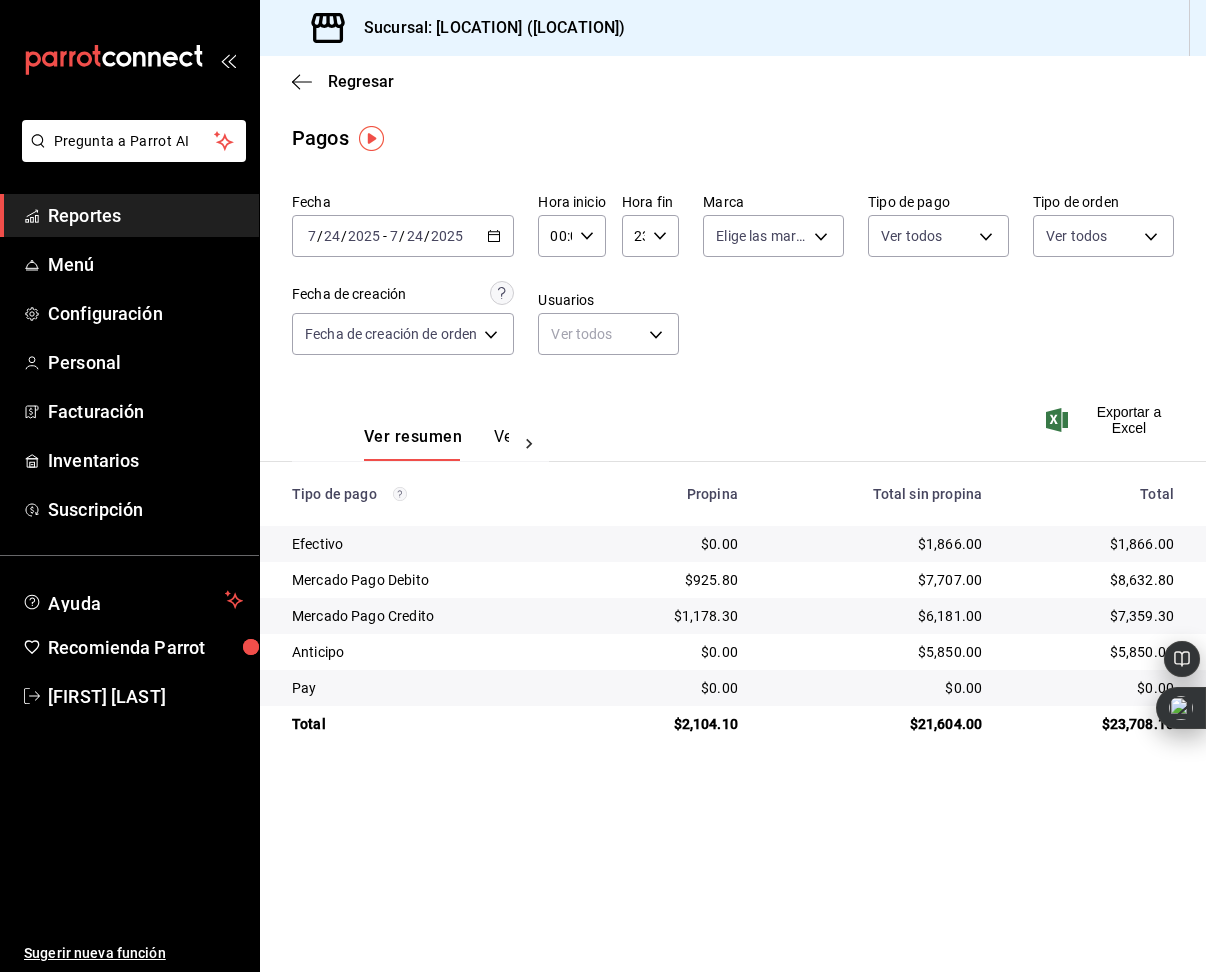 click on "2025" at bounding box center [364, 236] 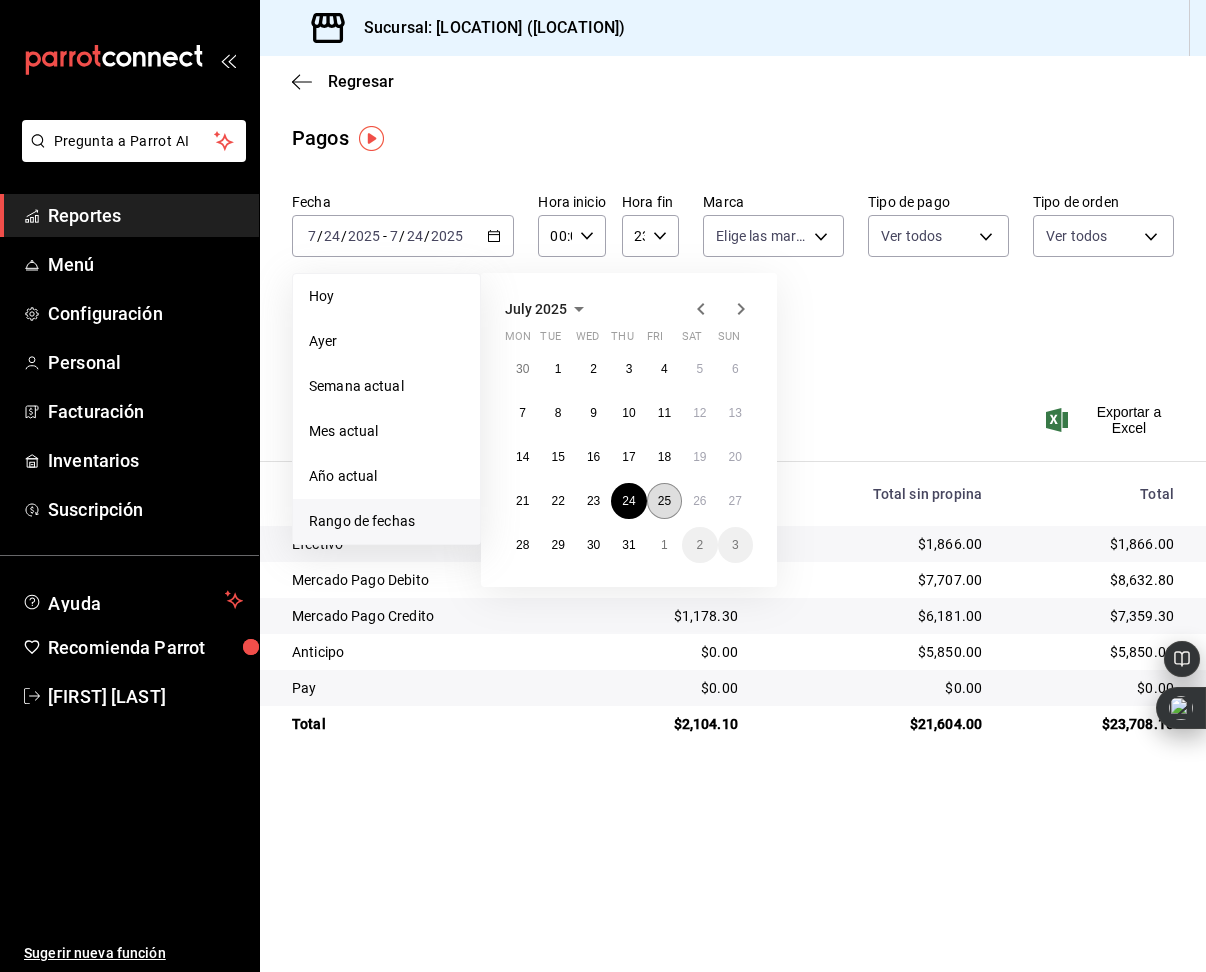 click on "25" at bounding box center (664, 501) 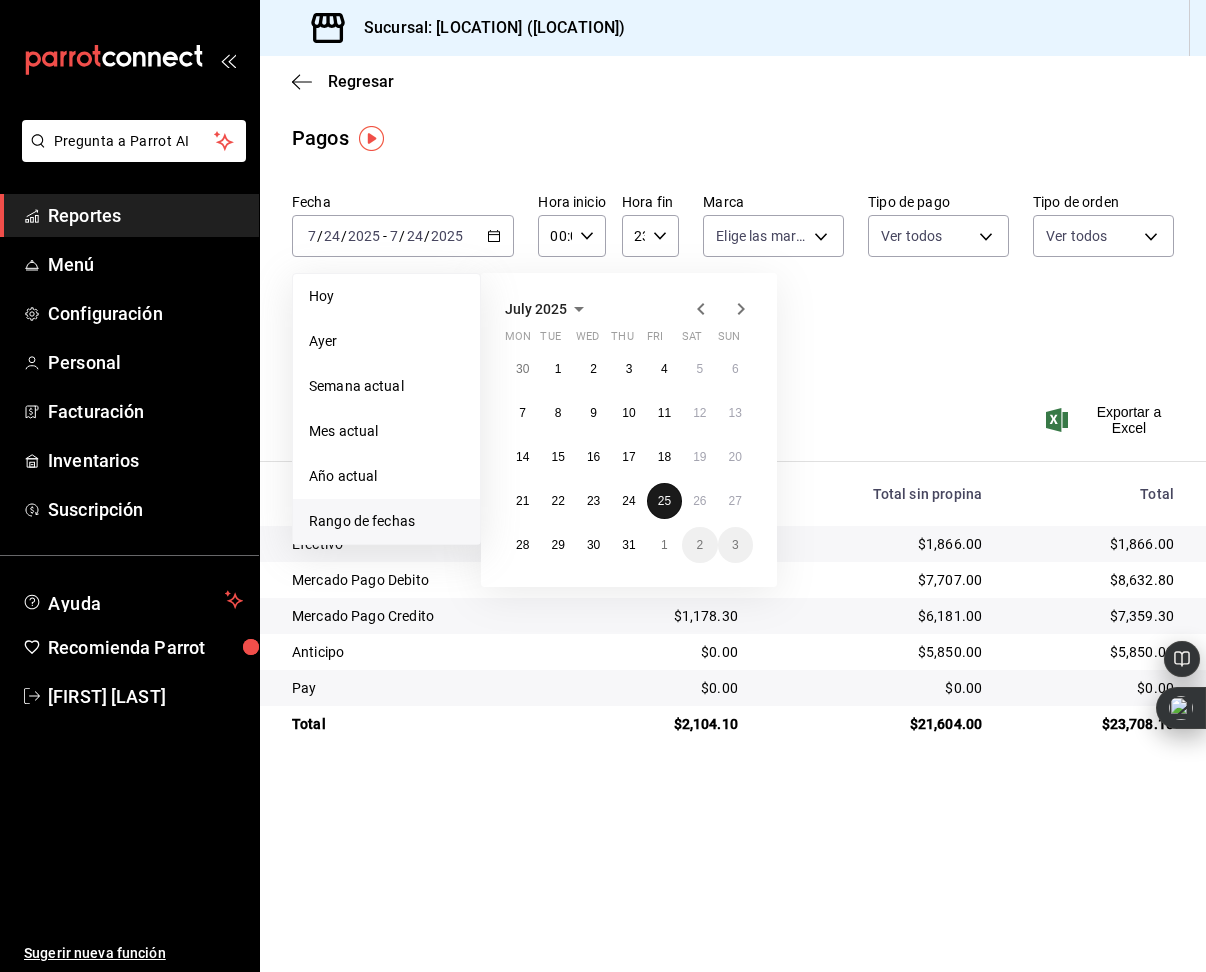 click on "25" at bounding box center [664, 501] 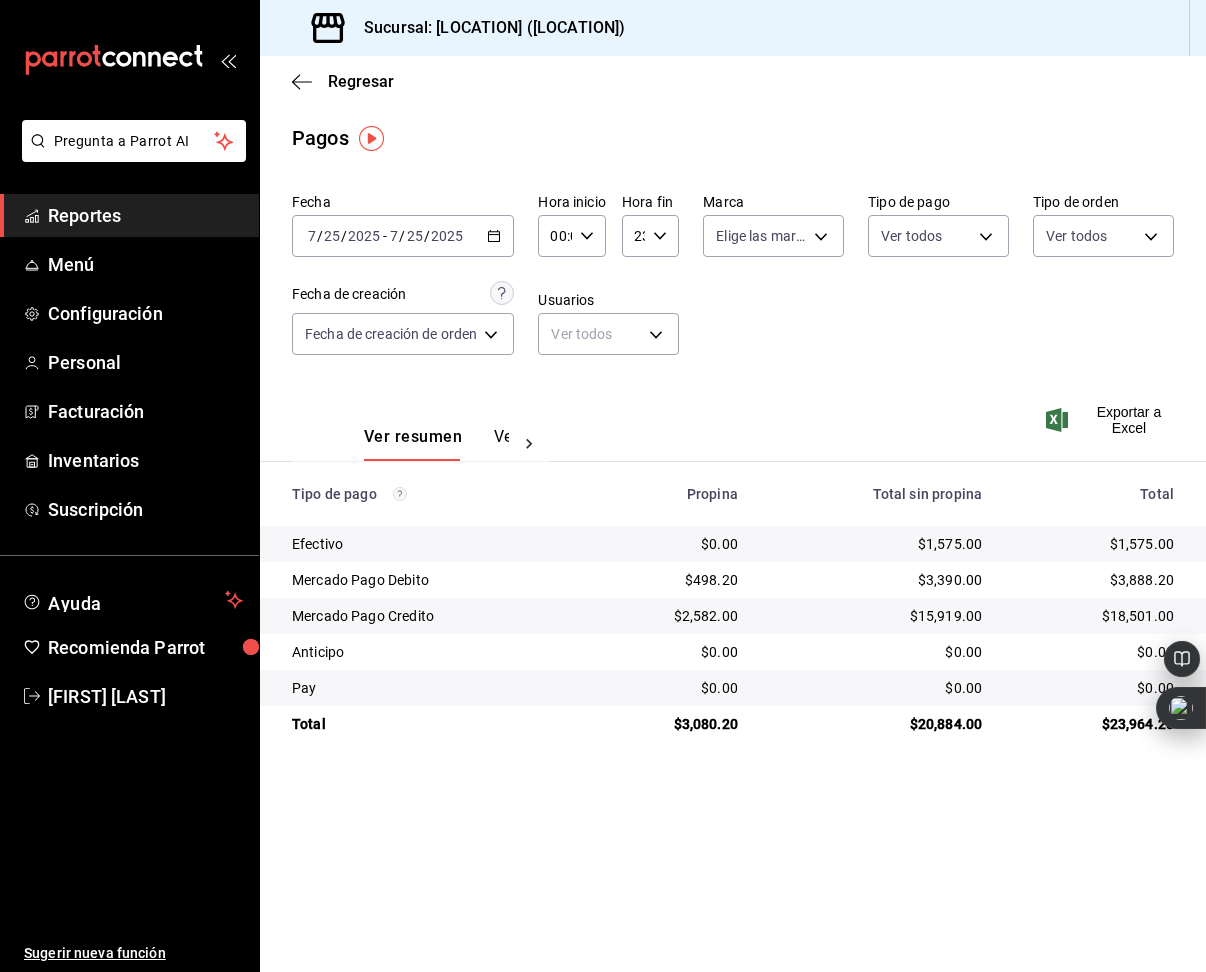 click on "2025-07-25 7 / 25 / 2025" at bounding box center (344, 236) 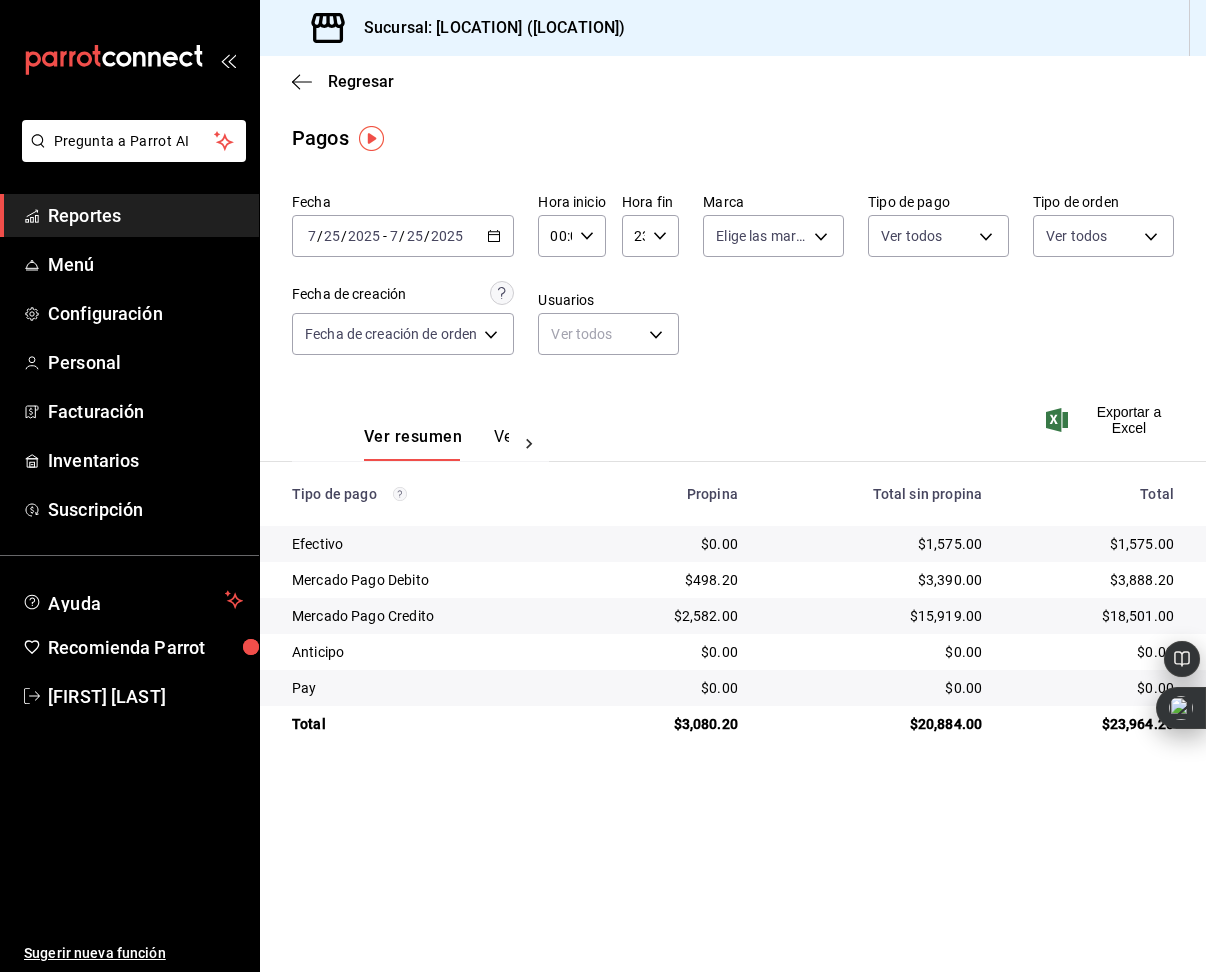 click on "-" at bounding box center (385, 236) 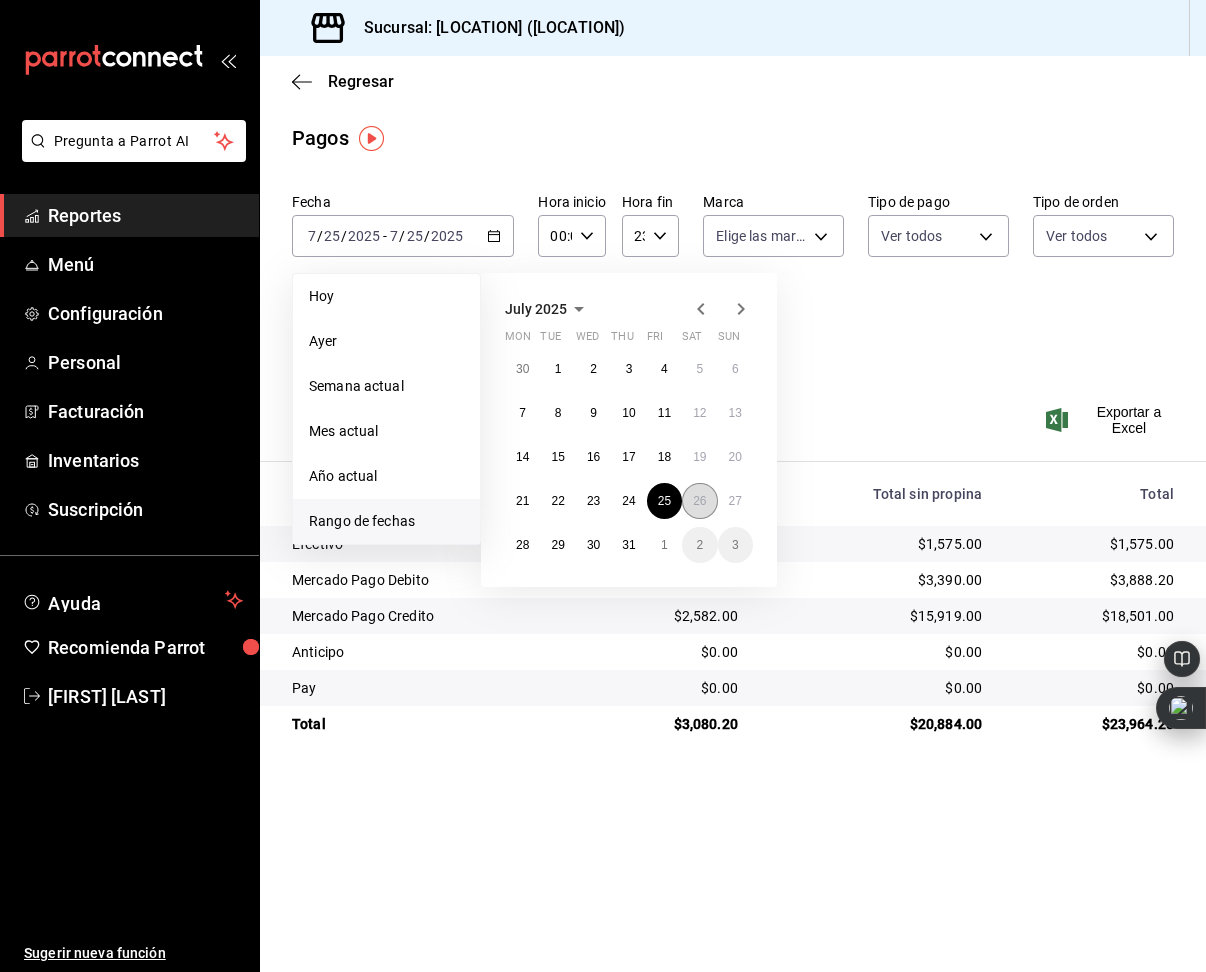 click on "26" at bounding box center (699, 501) 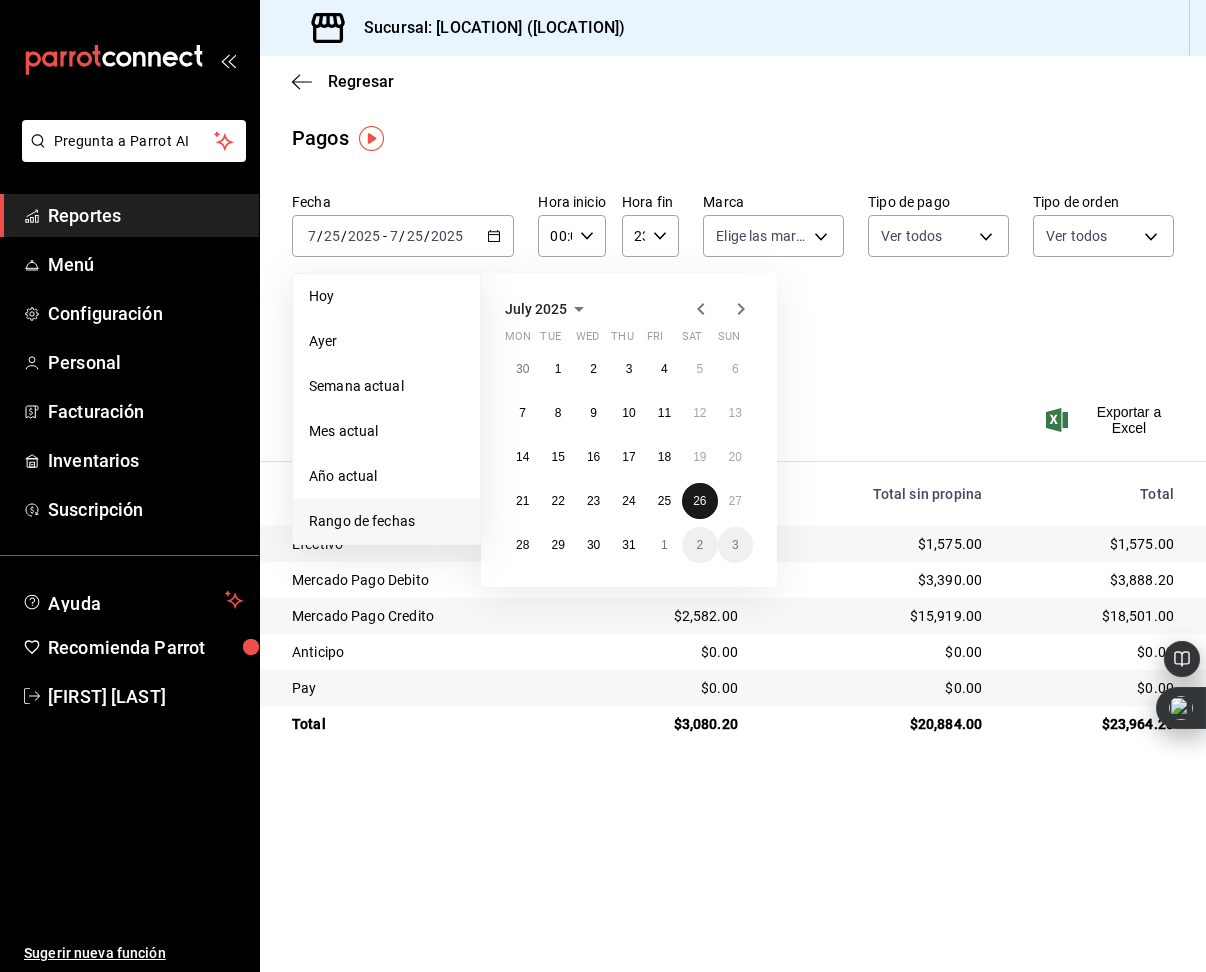 click on "26" at bounding box center (699, 501) 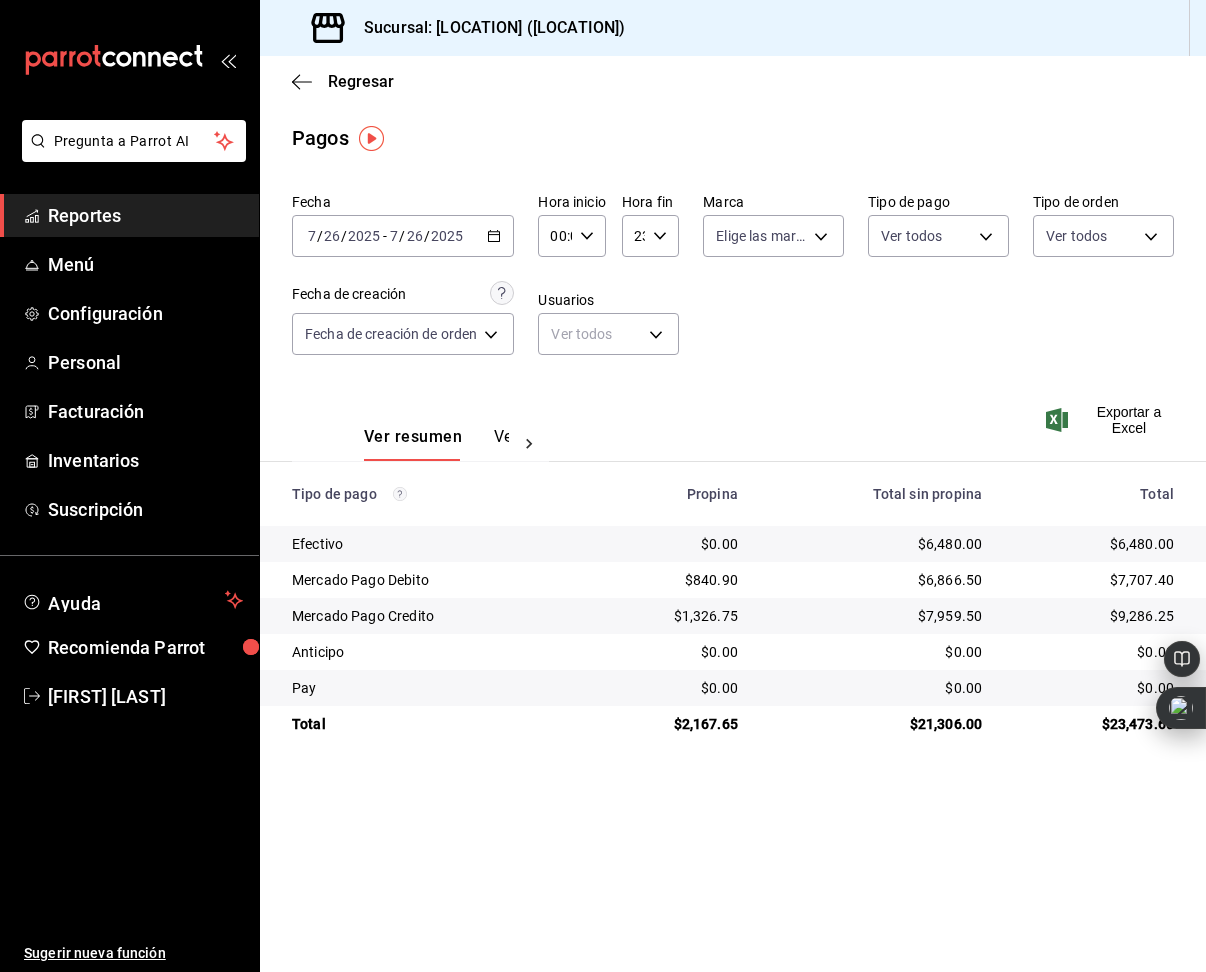 click on "/" at bounding box center (402, 236) 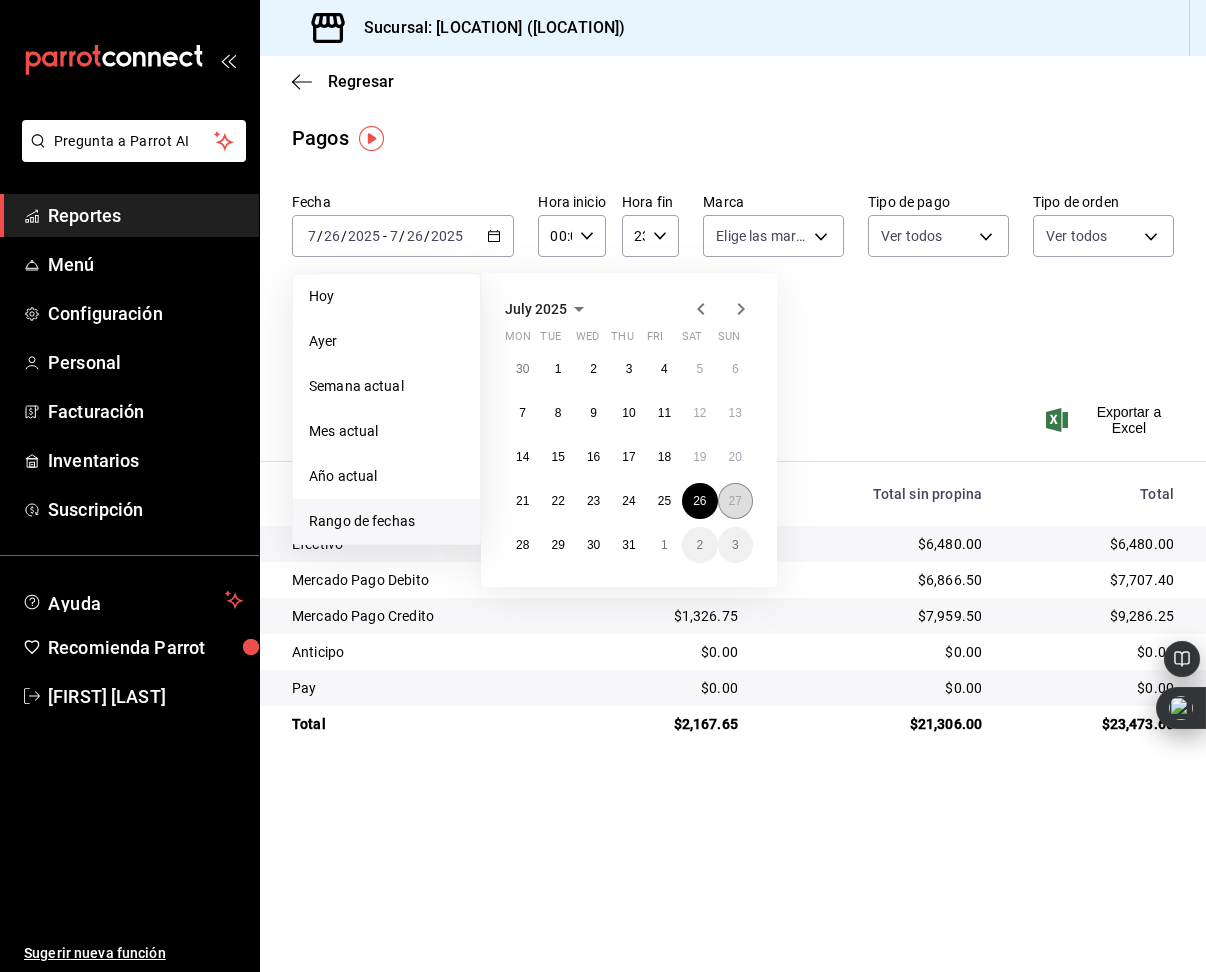 click on "27" at bounding box center [735, 501] 